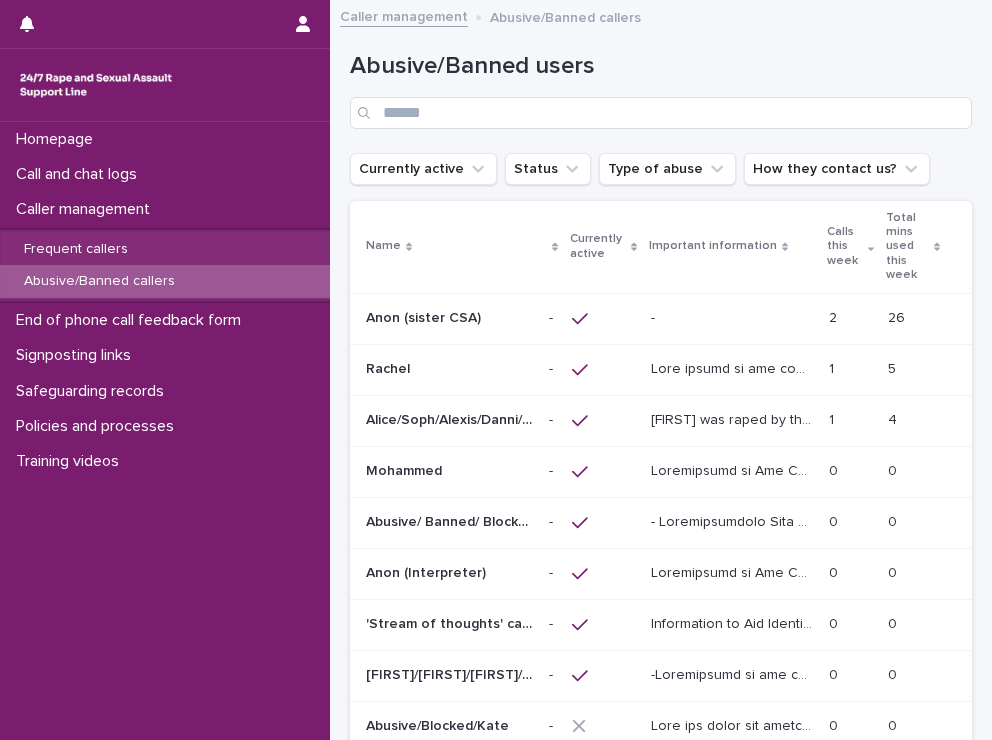 scroll, scrollTop: 0, scrollLeft: 0, axis: both 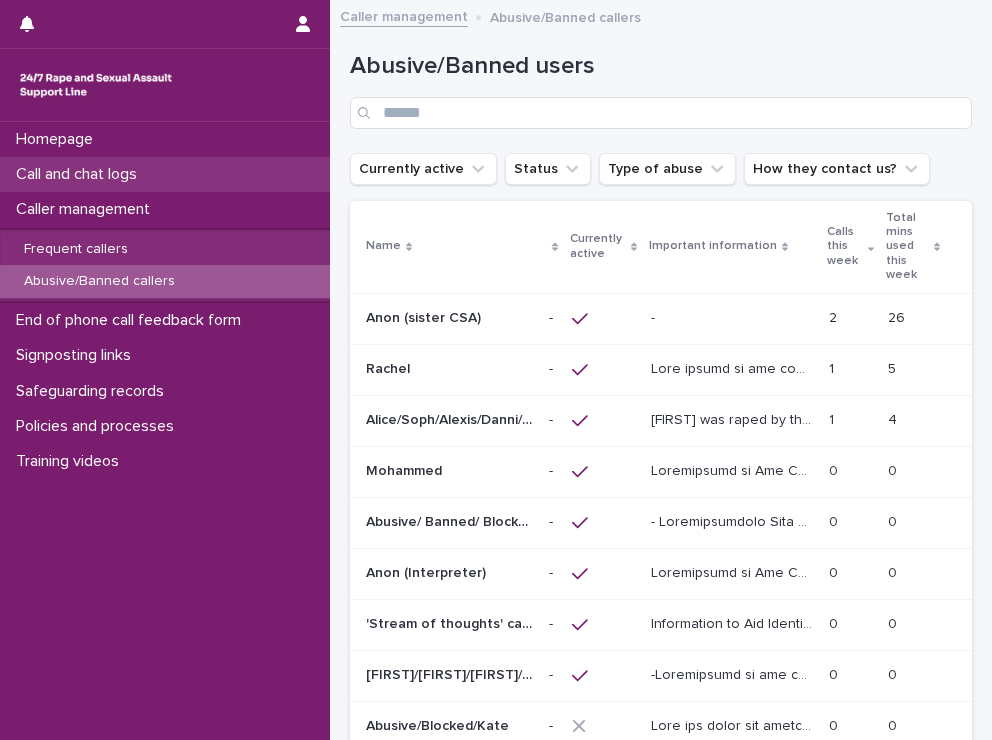 click on "Call and chat logs" at bounding box center (80, 174) 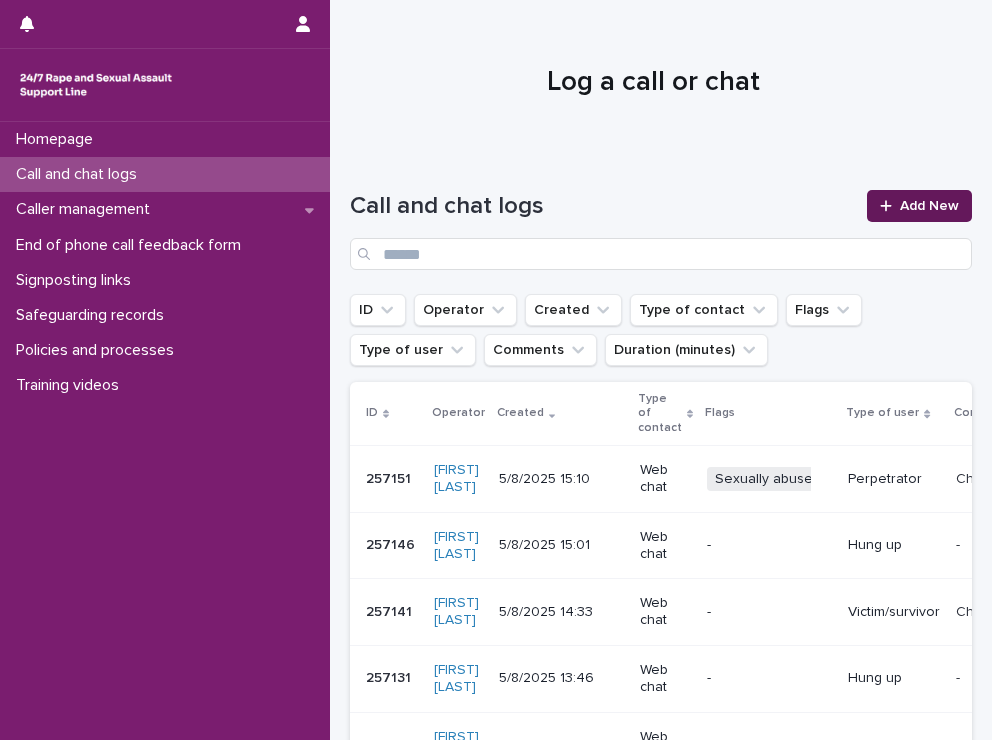 click on "Add New" at bounding box center [919, 206] 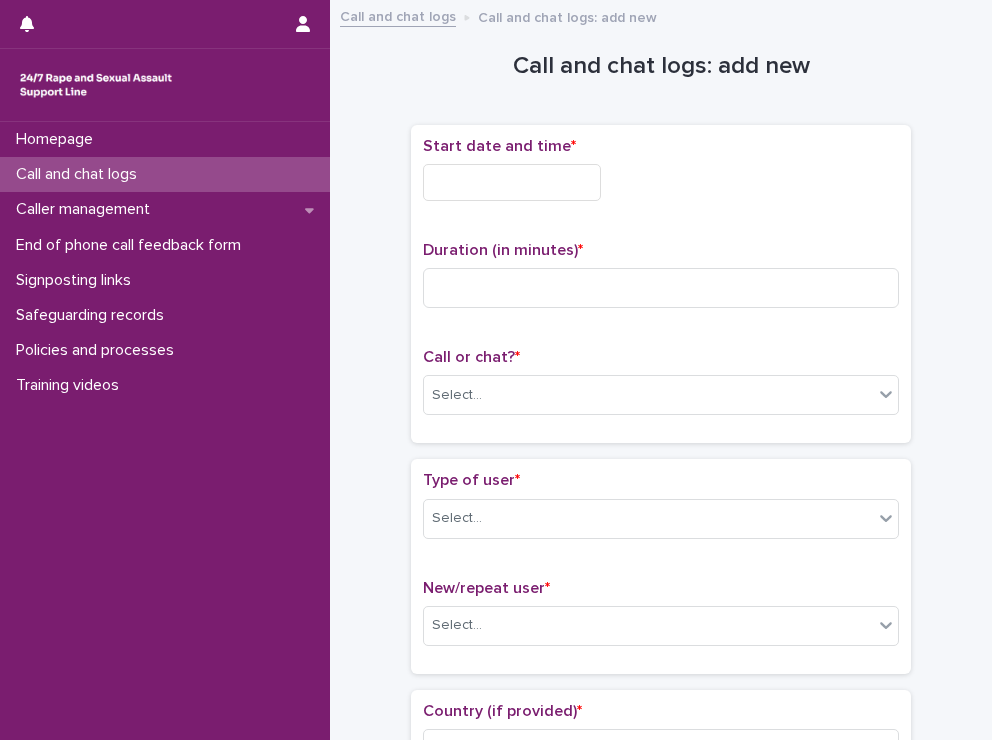click at bounding box center [512, 182] 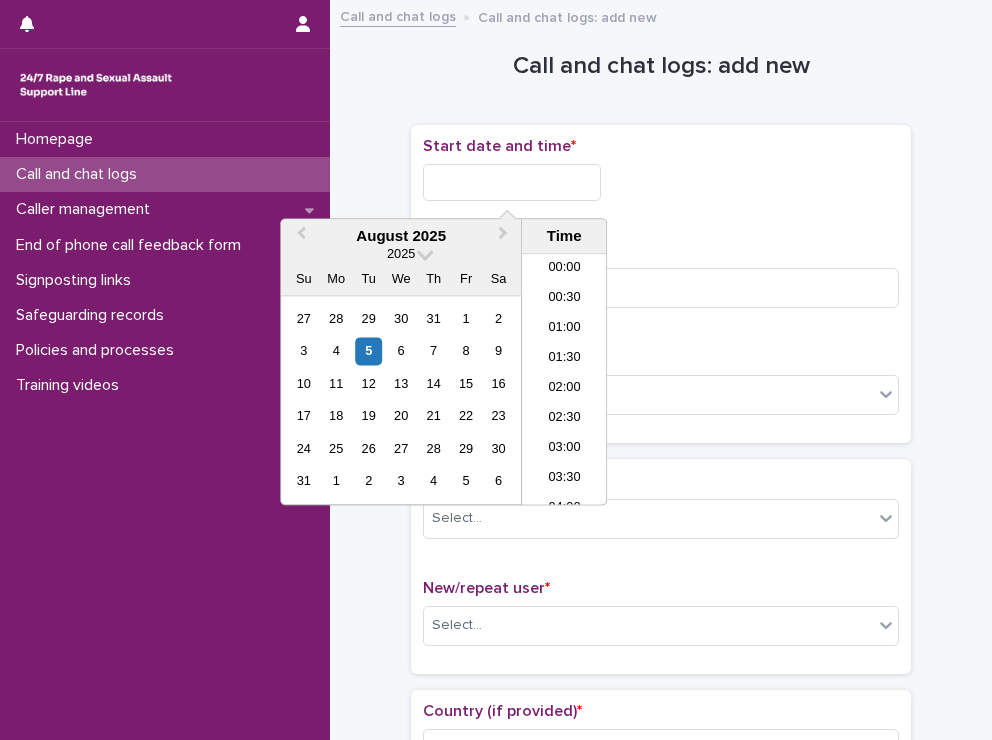 scroll, scrollTop: 820, scrollLeft: 0, axis: vertical 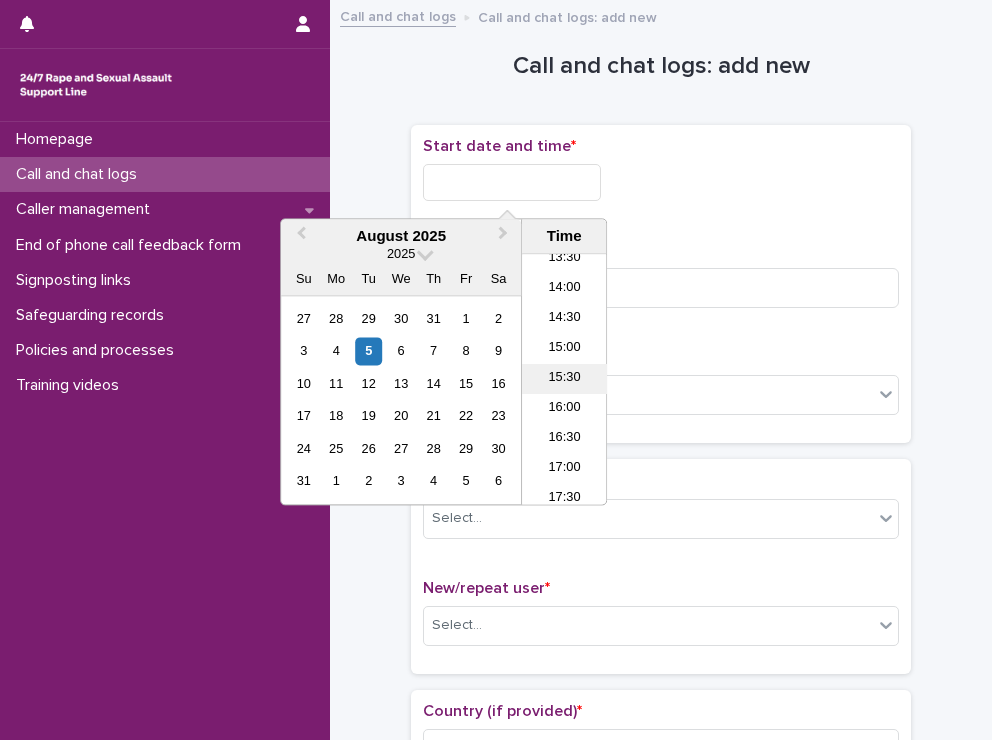 click on "15:30" at bounding box center (564, 380) 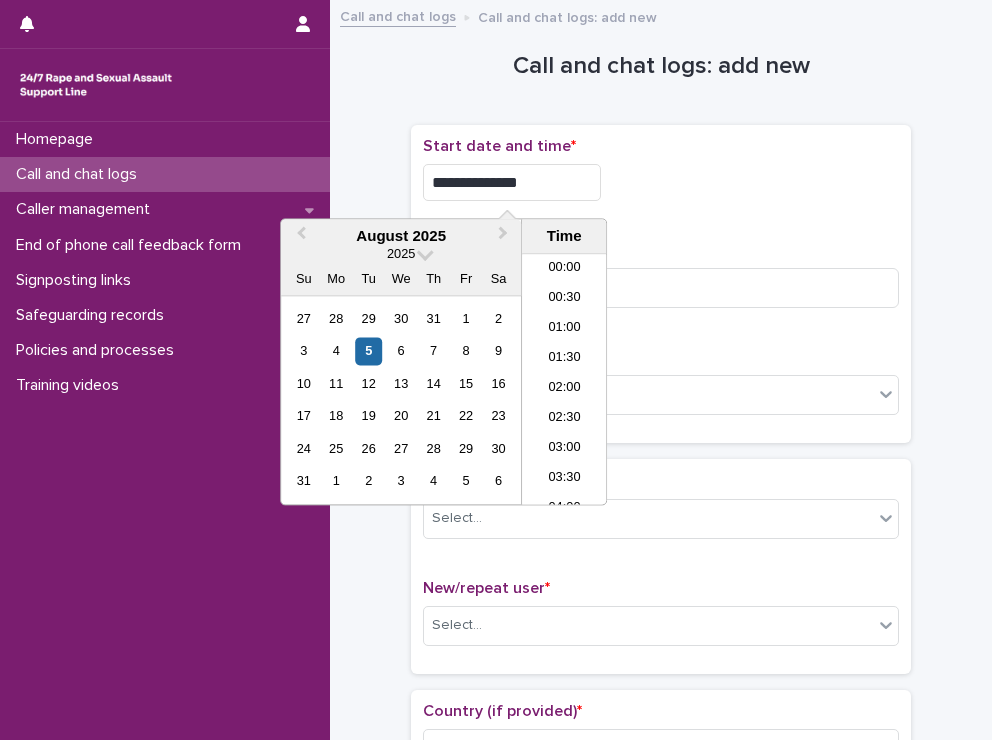 click on "**********" at bounding box center [512, 182] 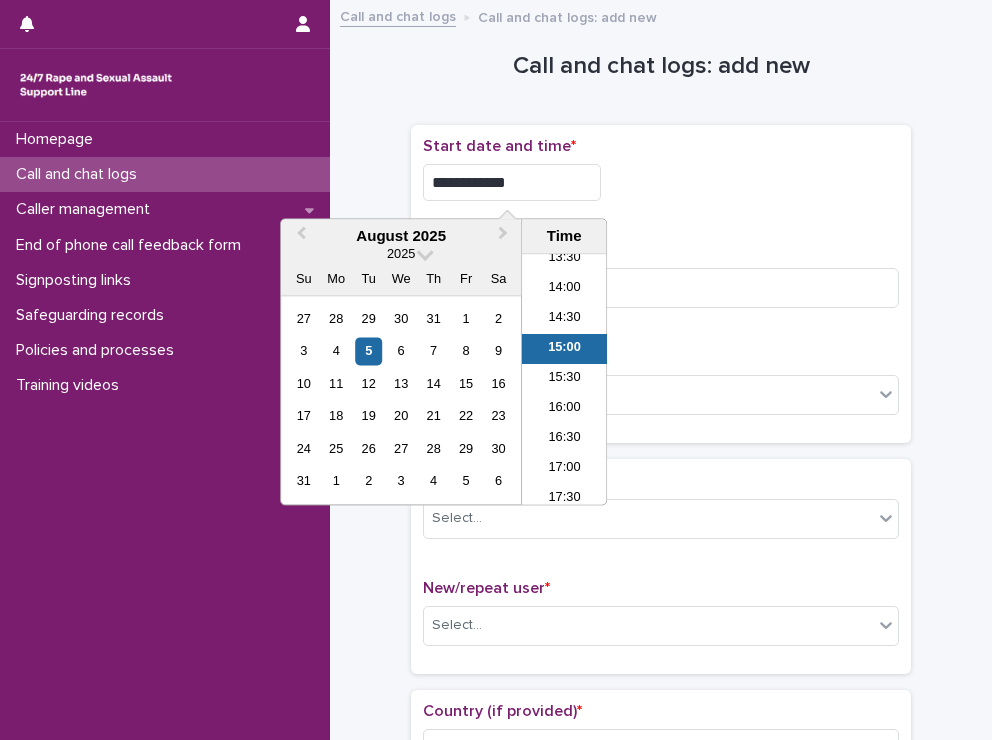 click on "**********" at bounding box center (512, 182) 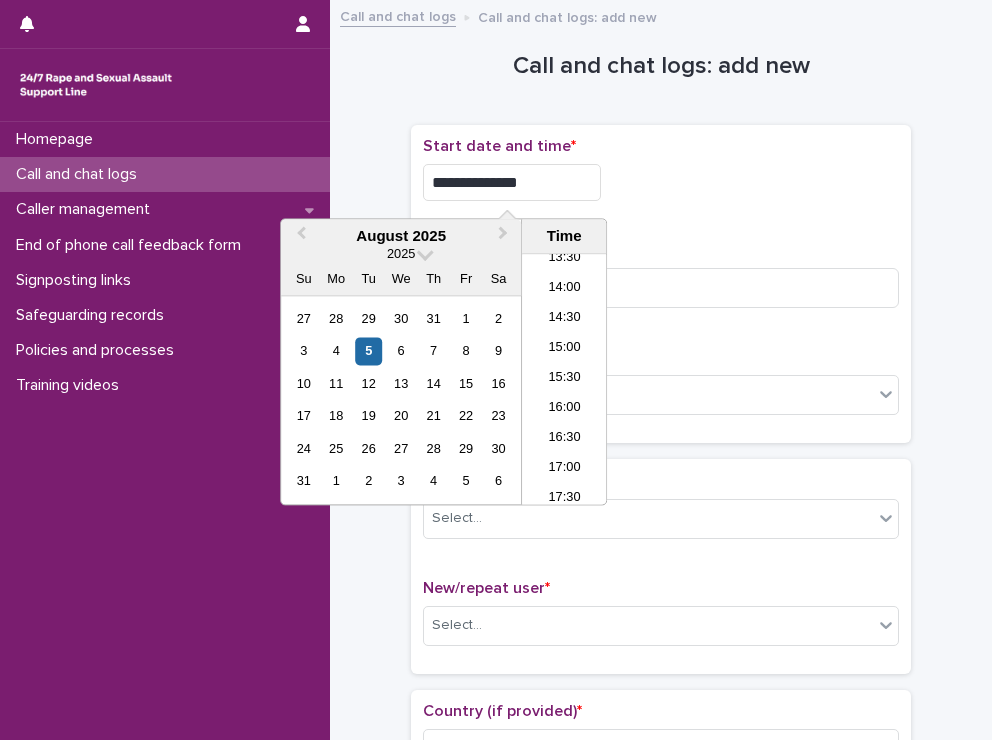 type on "**********" 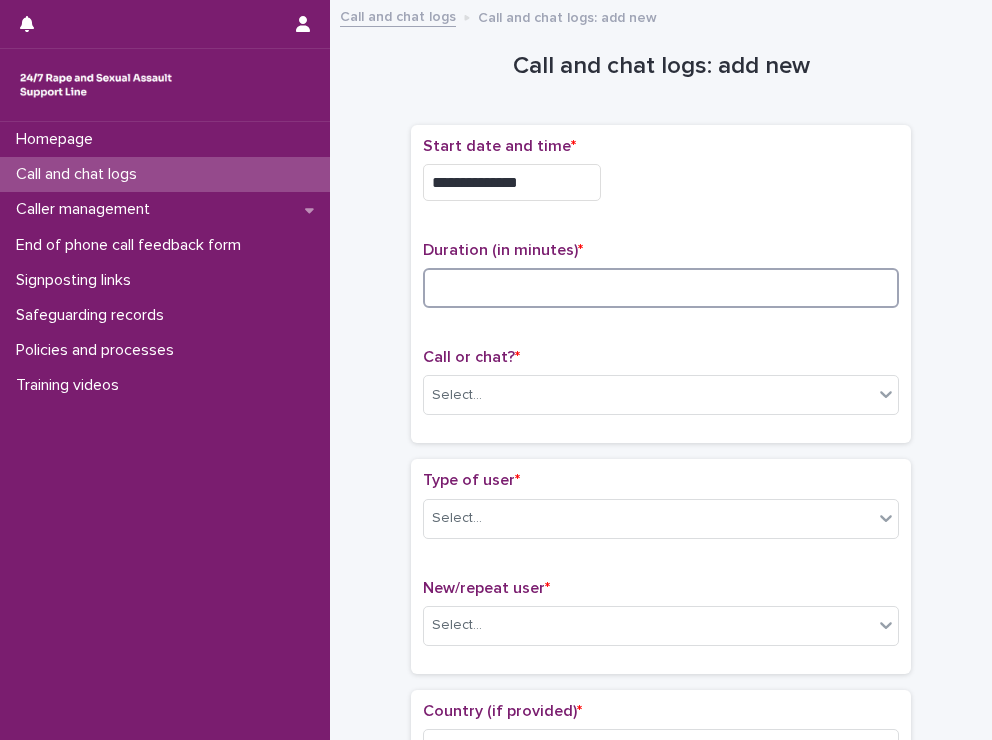 click at bounding box center (661, 288) 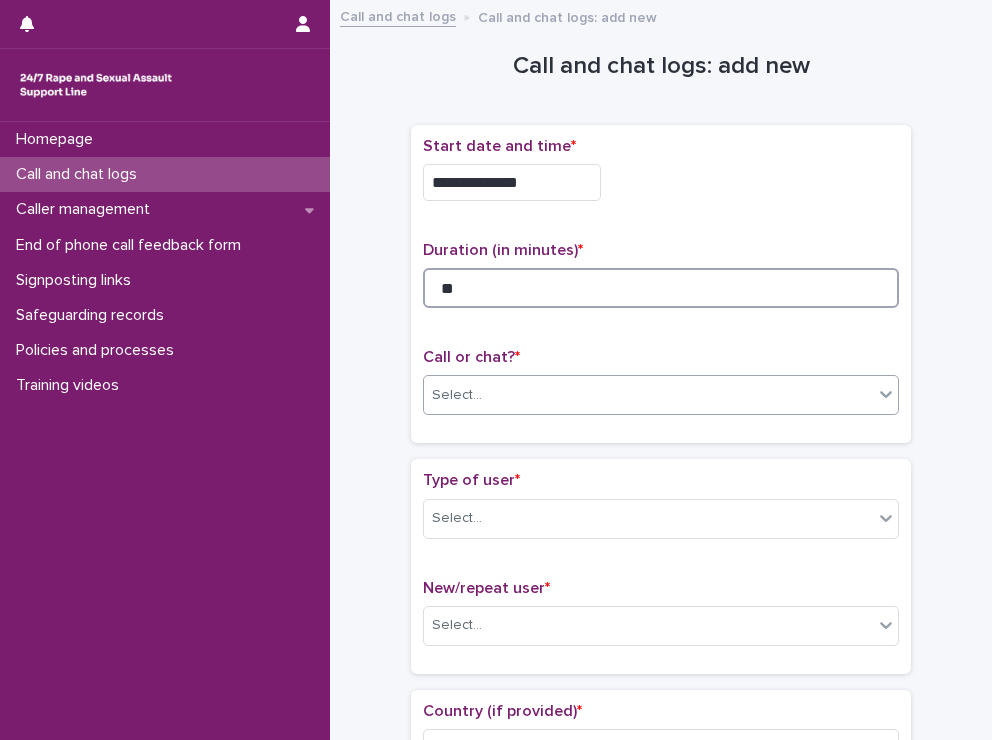 type on "**" 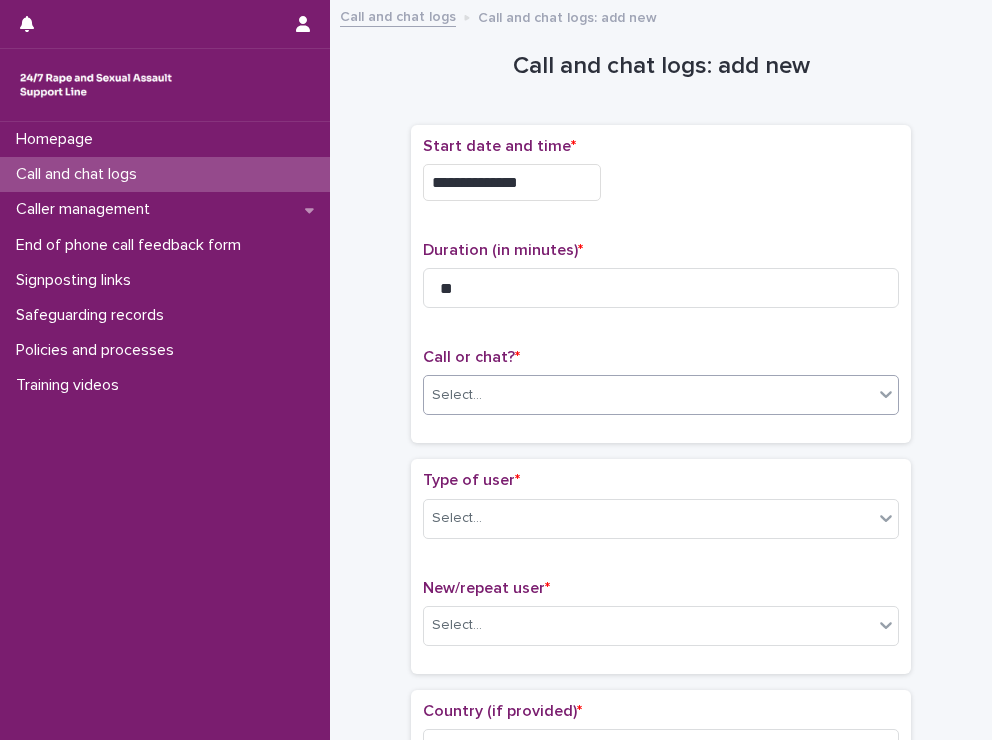 click on "Select..." at bounding box center (648, 395) 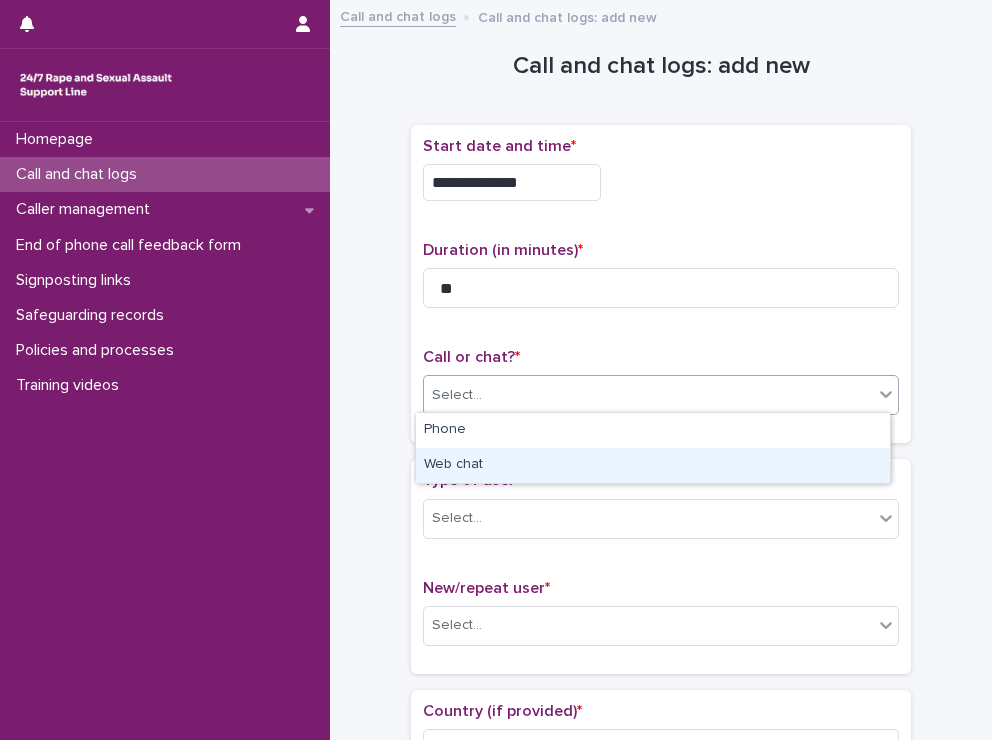 click on "Web chat" at bounding box center (653, 465) 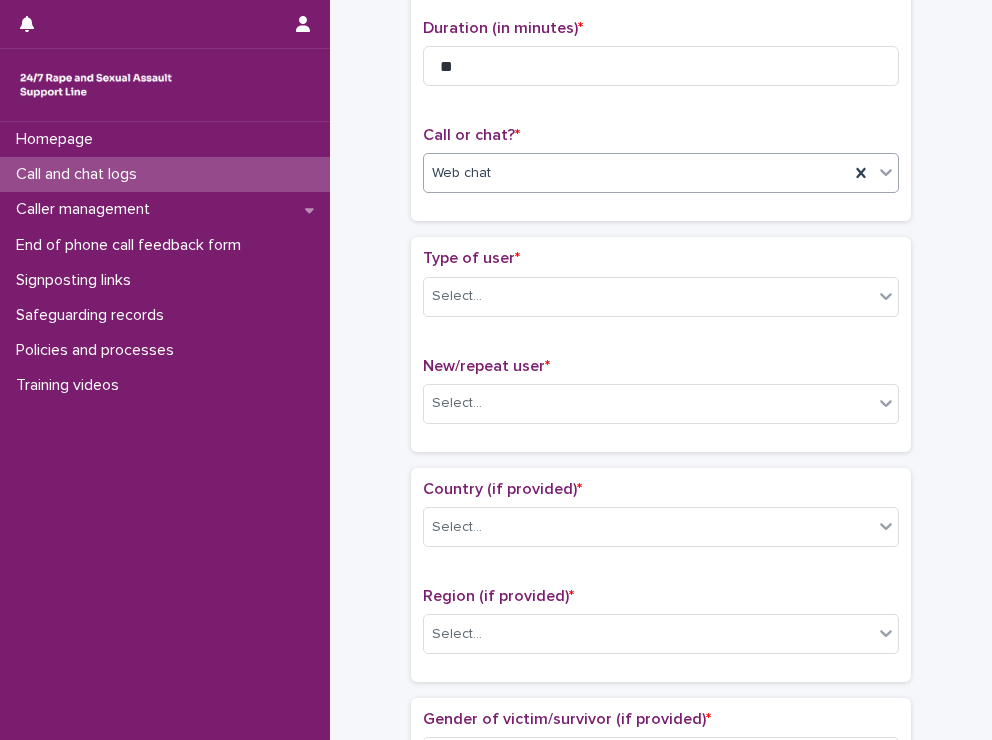 scroll, scrollTop: 280, scrollLeft: 0, axis: vertical 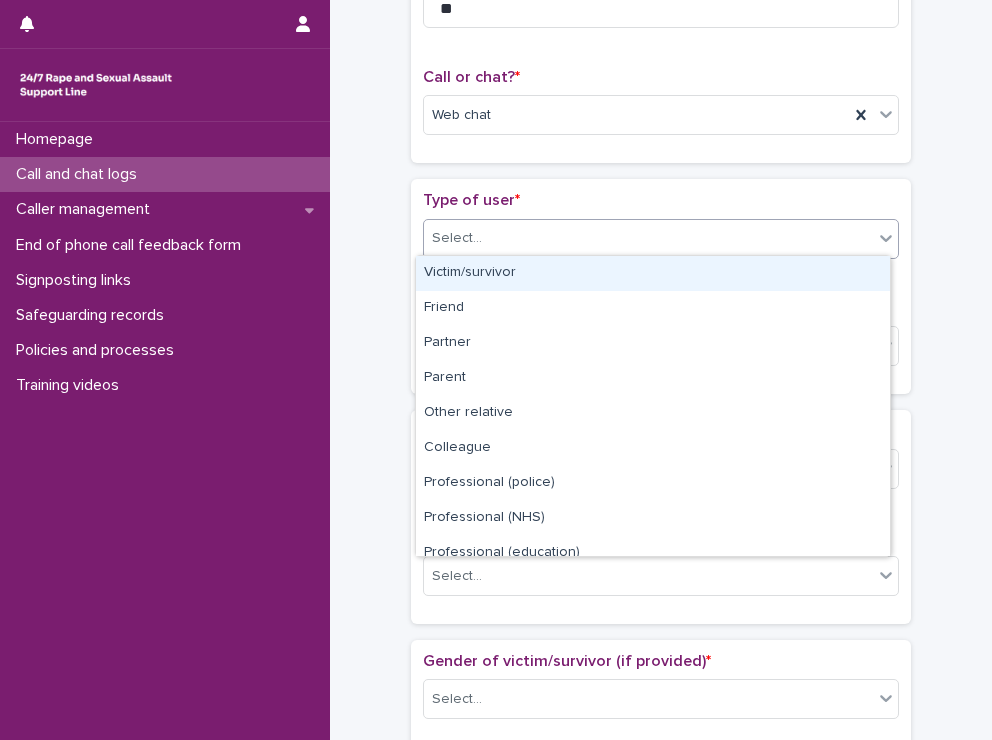 click on "Select..." at bounding box center (648, 238) 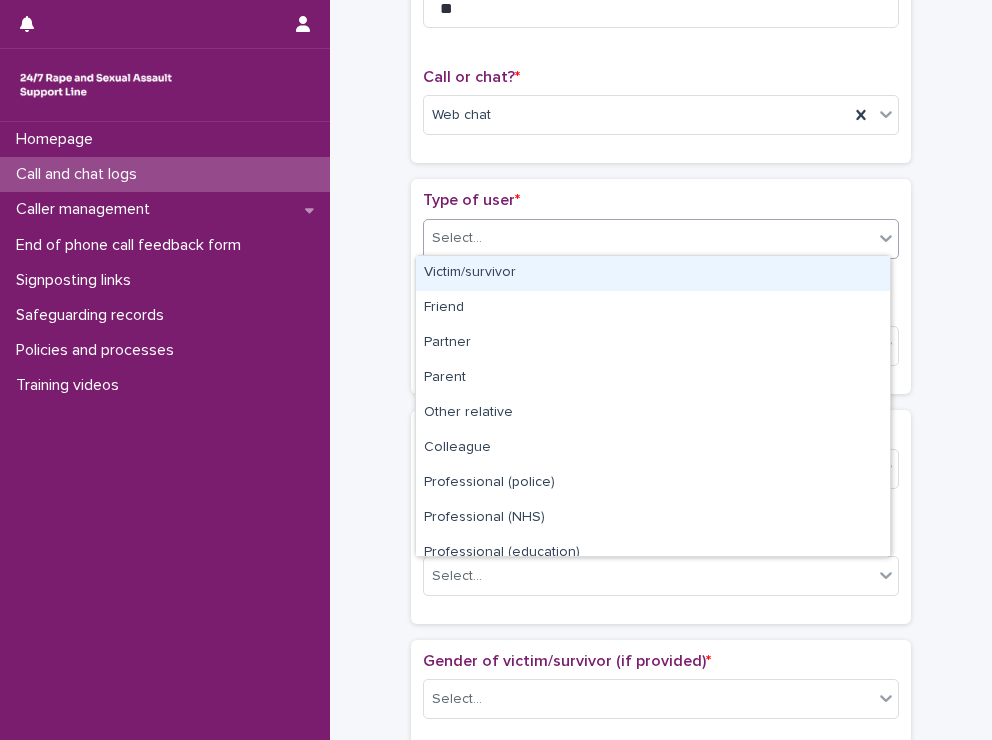click on "Victim/survivor" at bounding box center (653, 273) 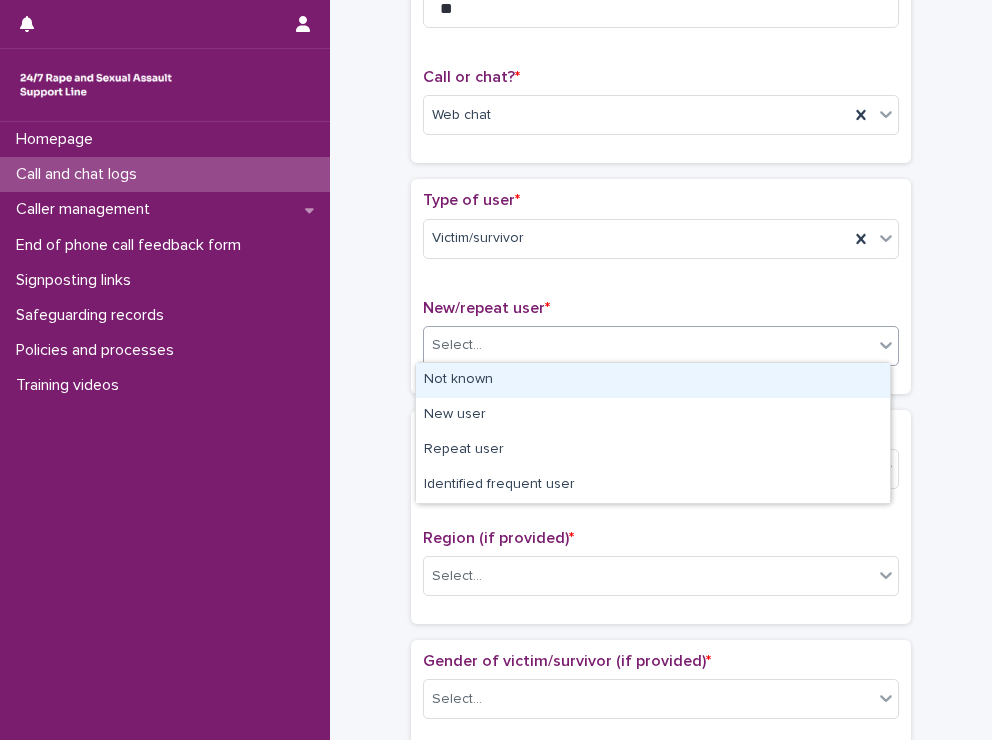 click on "Select..." at bounding box center (648, 345) 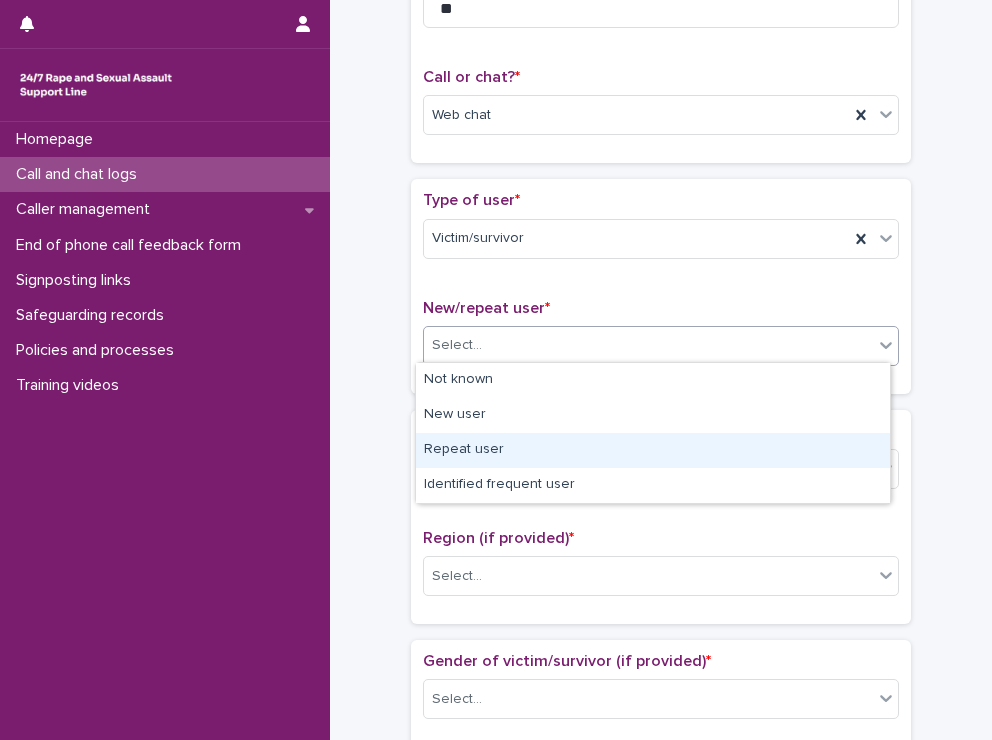 click on "Repeat user" at bounding box center (653, 450) 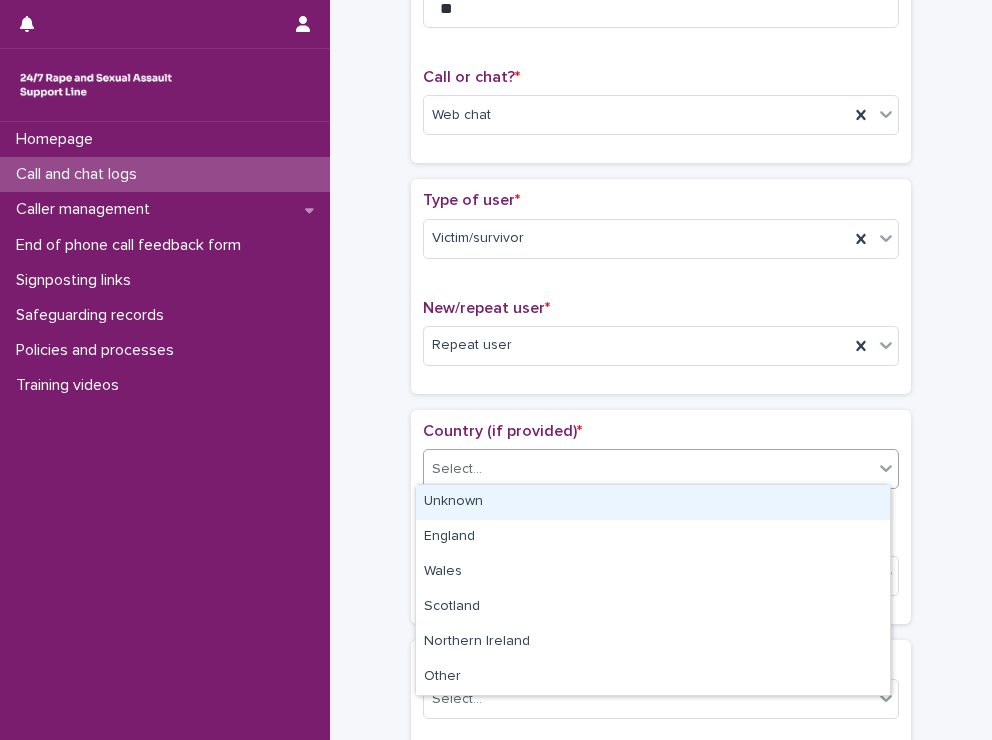 click on "Select..." at bounding box center (661, 469) 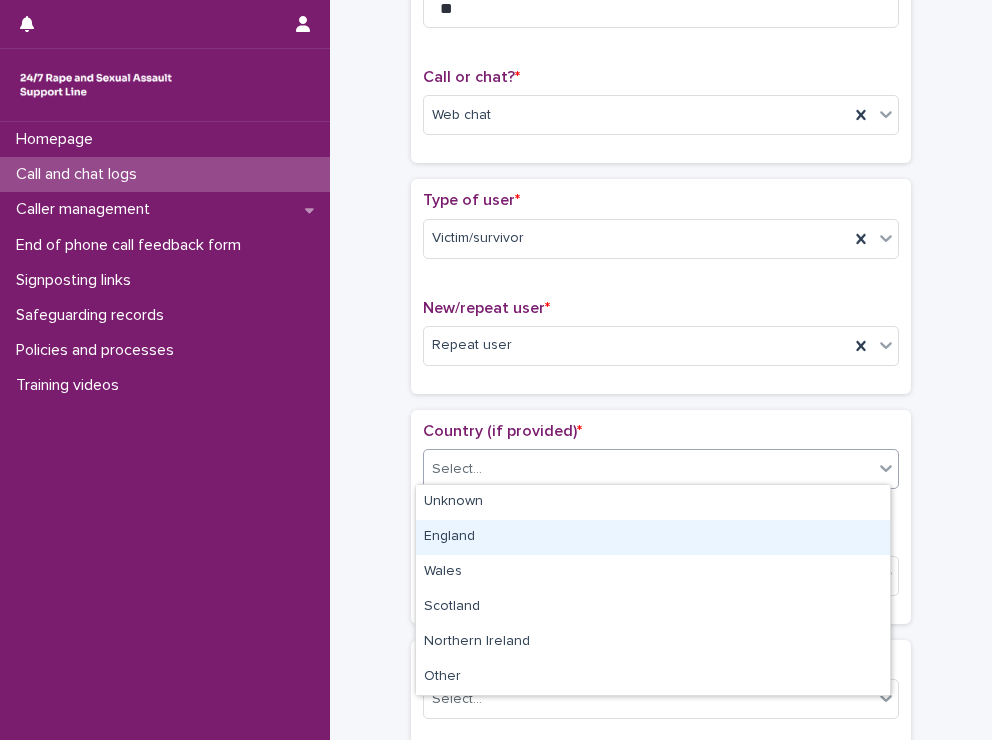 click on "England" at bounding box center [653, 537] 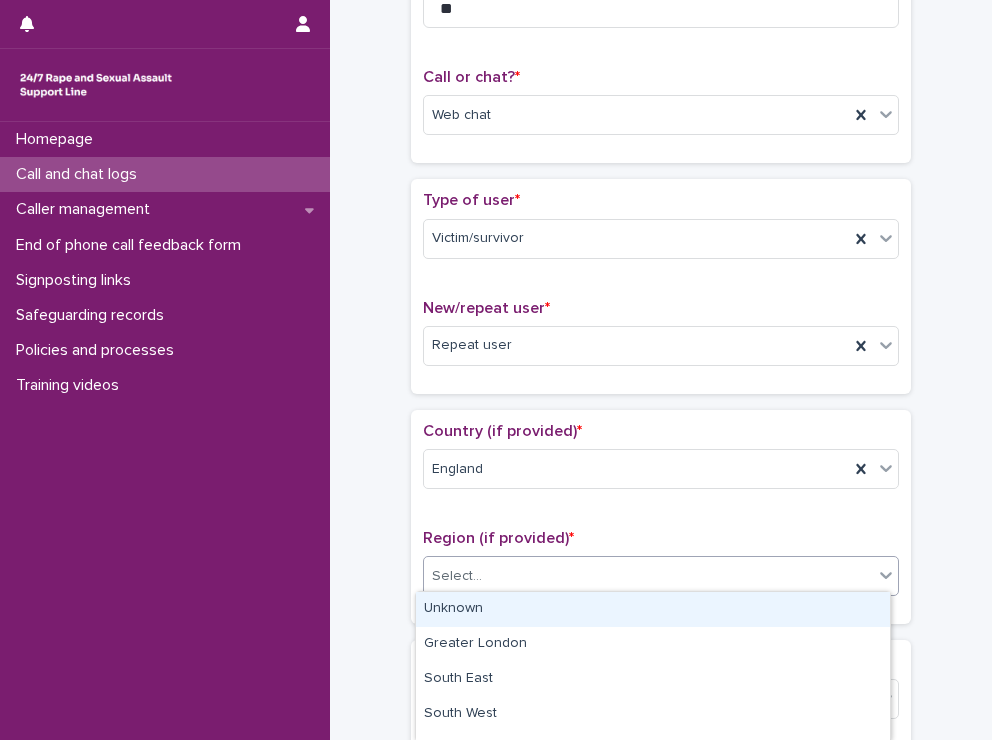 click on "Select..." at bounding box center [648, 576] 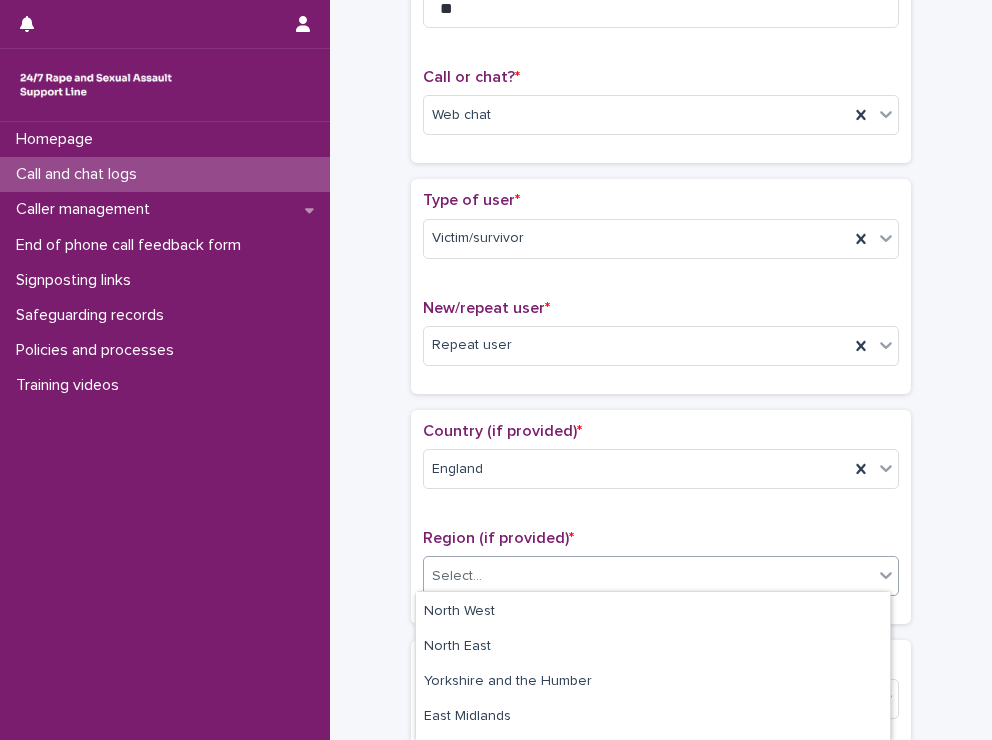 scroll, scrollTop: 172, scrollLeft: 0, axis: vertical 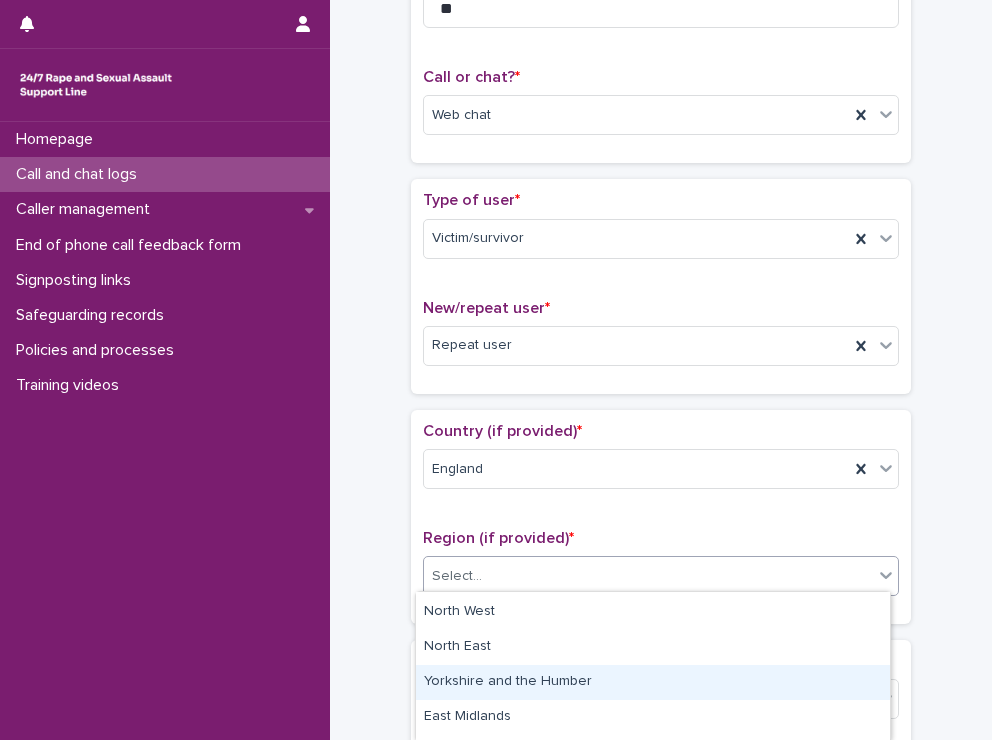 click on "Yorkshire and the Humber" at bounding box center (653, 682) 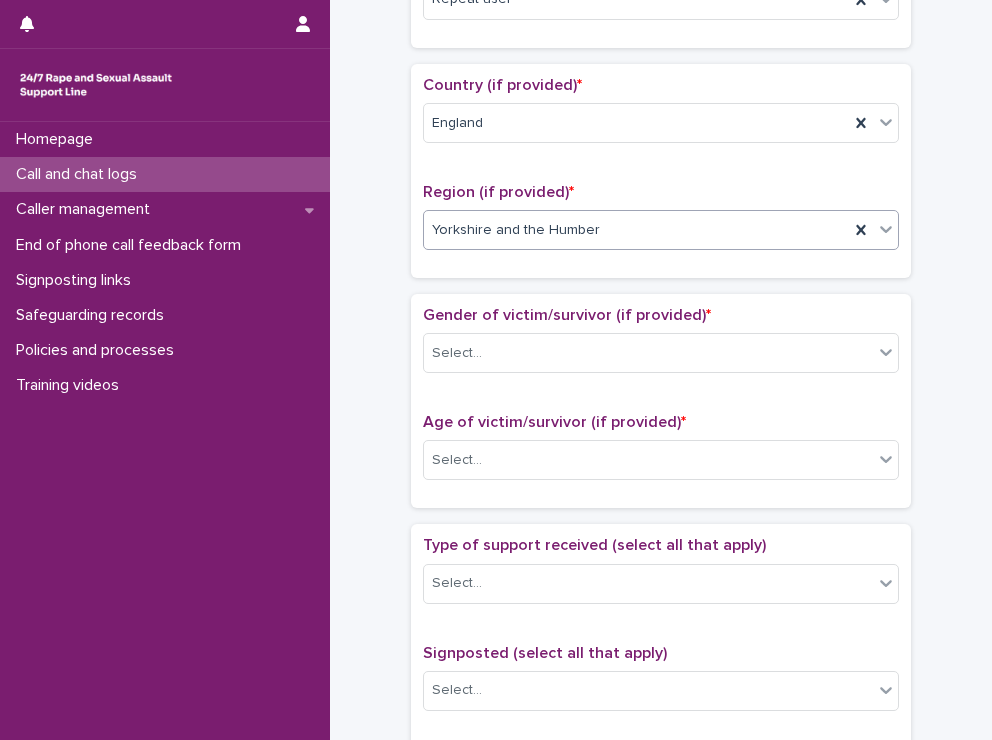 scroll, scrollTop: 627, scrollLeft: 0, axis: vertical 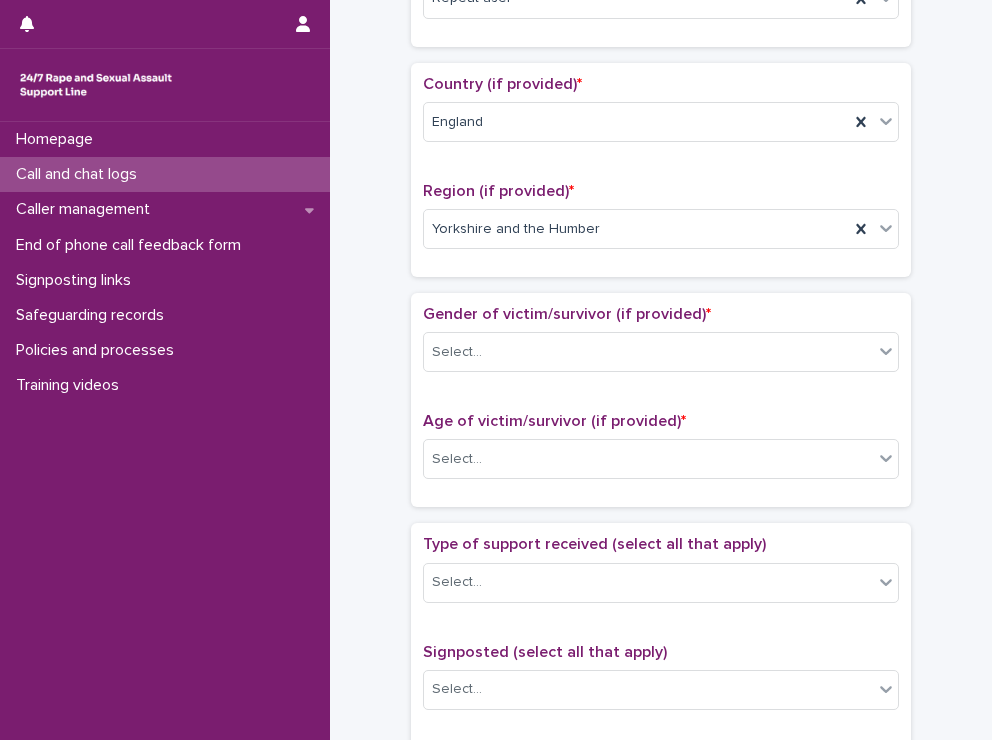 click on "Gender of victim/survivor (if provided) * Select..." at bounding box center (661, 346) 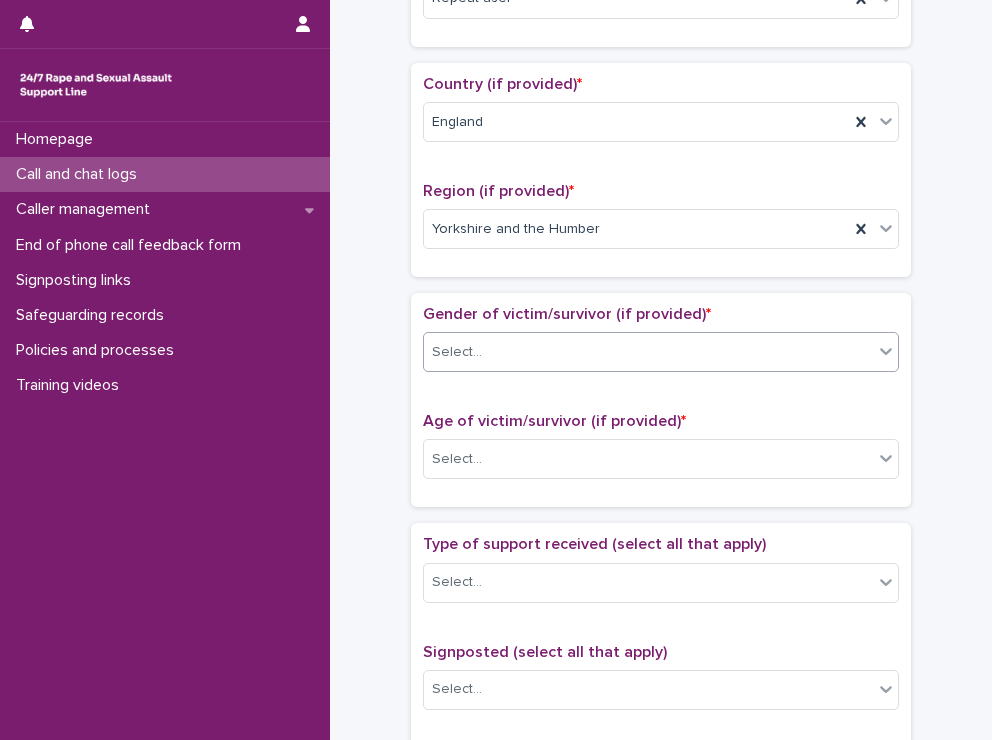 click on "Select..." at bounding box center (648, 352) 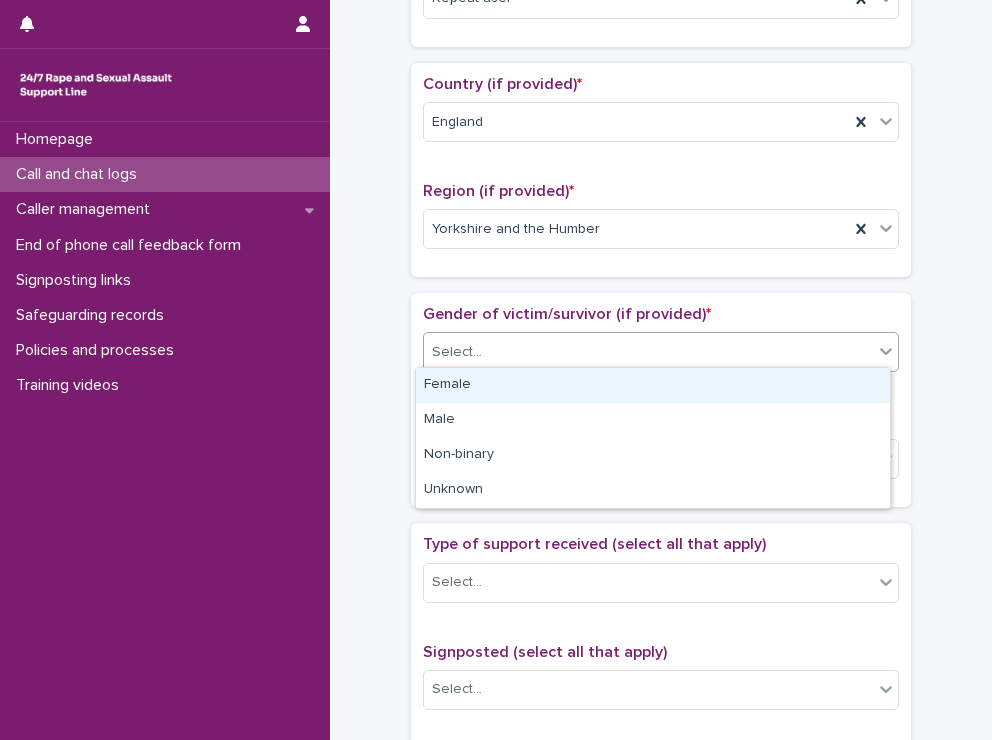 click on "Female" at bounding box center [653, 385] 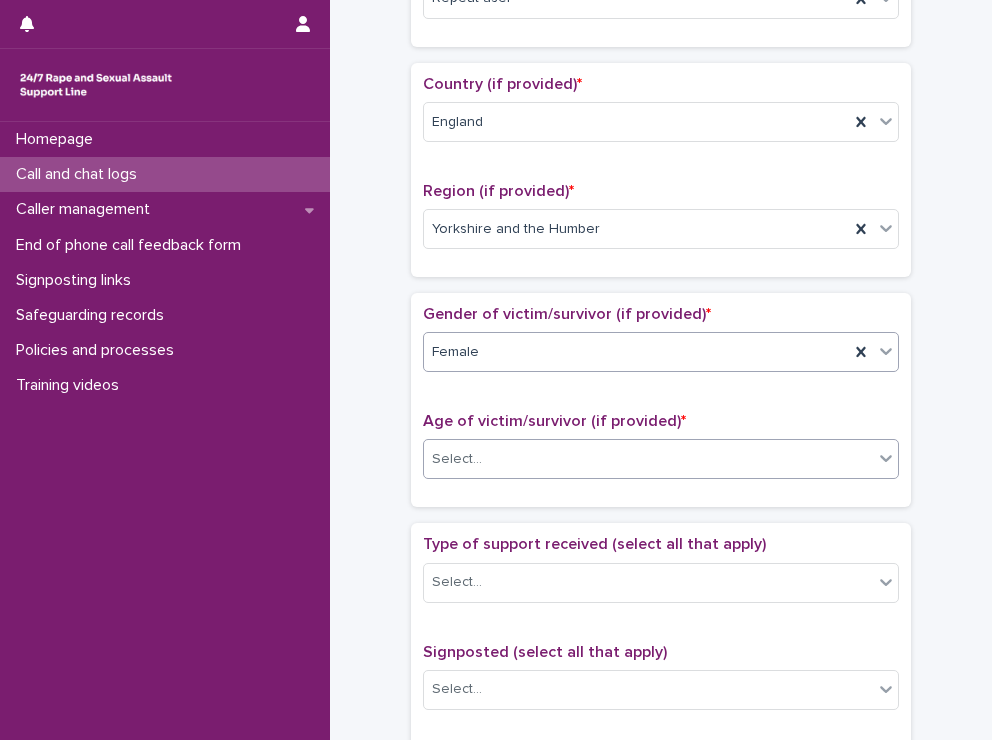 click on "Select..." at bounding box center [648, 459] 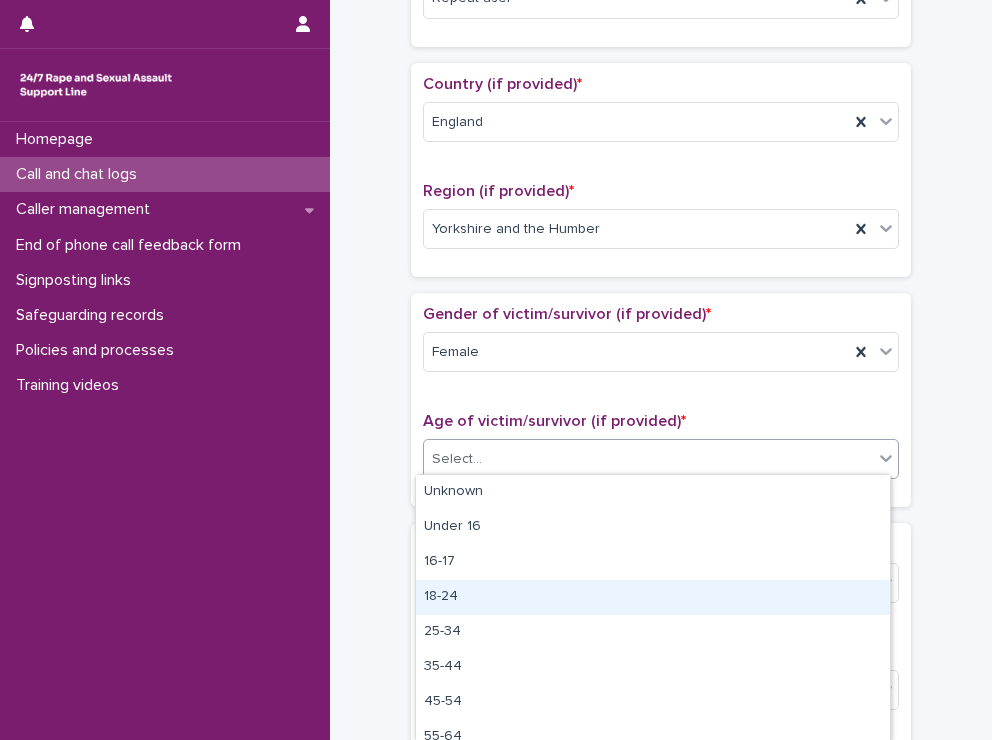 drag, startPoint x: 535, startPoint y: 576, endPoint x: 540, endPoint y: 596, distance: 20.615528 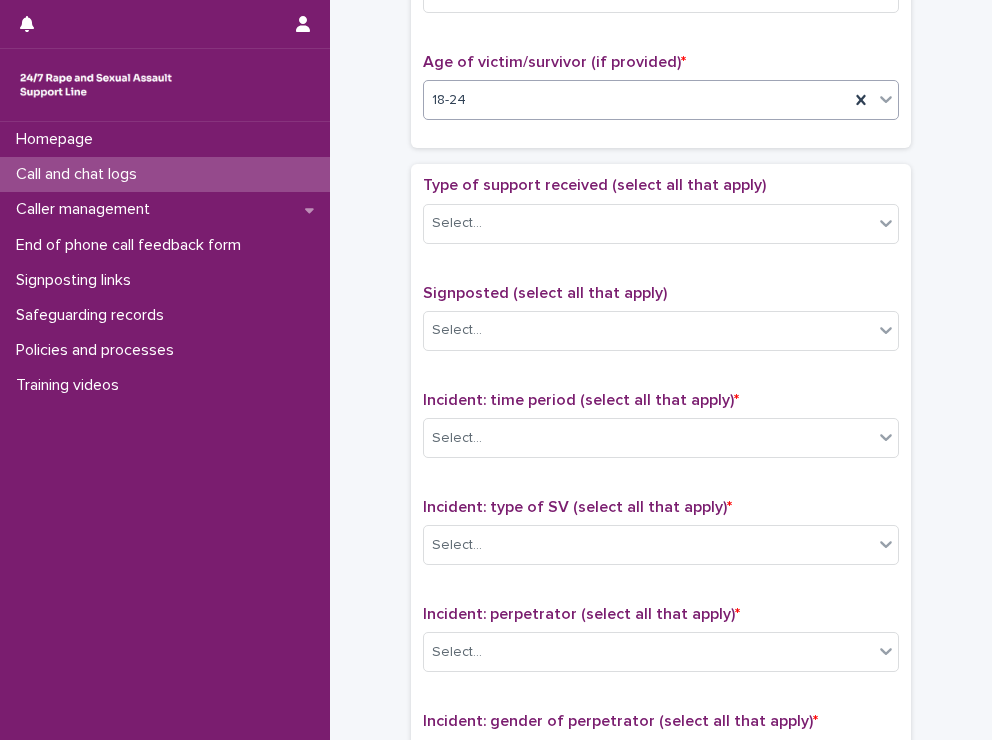 scroll, scrollTop: 1000, scrollLeft: 0, axis: vertical 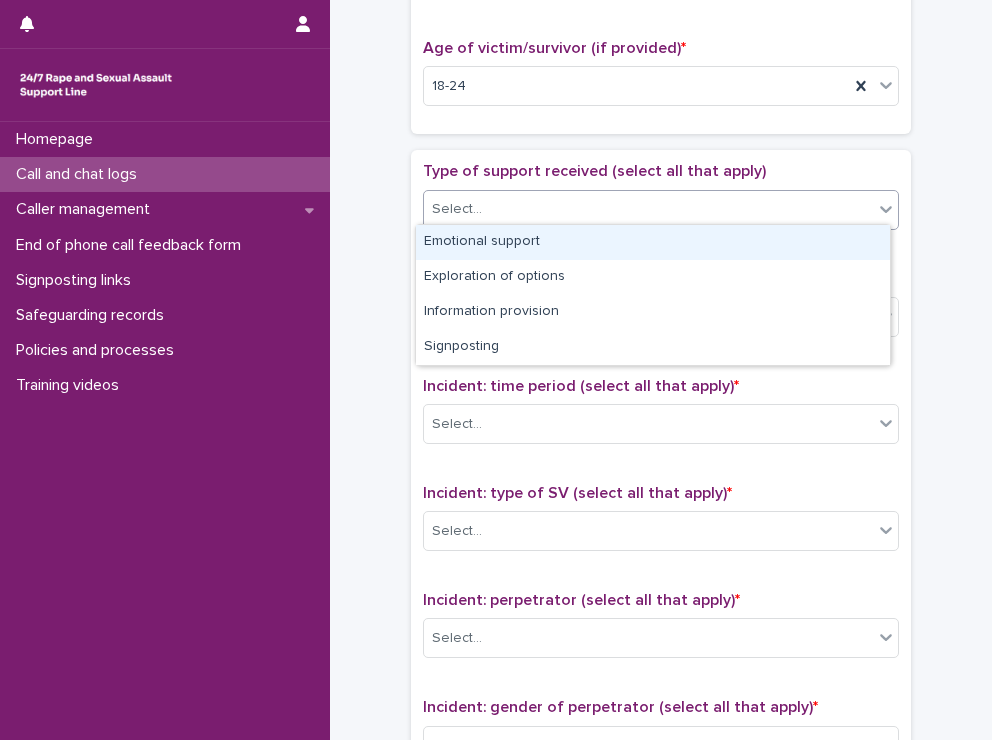 click on "Select..." at bounding box center (648, 209) 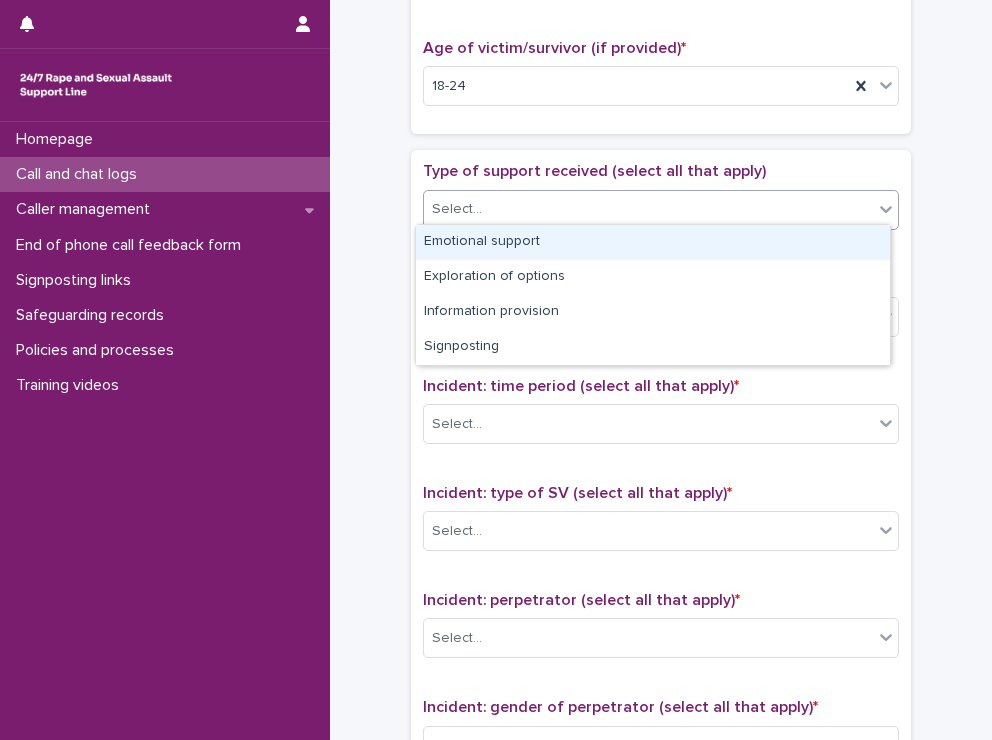 click on "Emotional support" at bounding box center [653, 242] 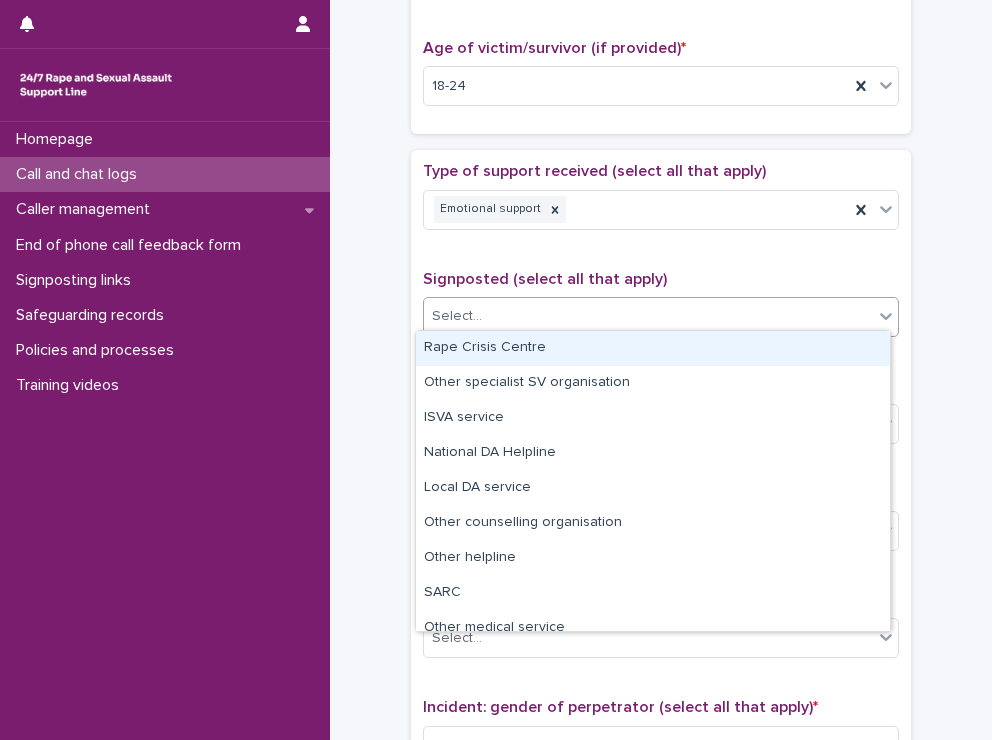 click on "Select..." at bounding box center (648, 316) 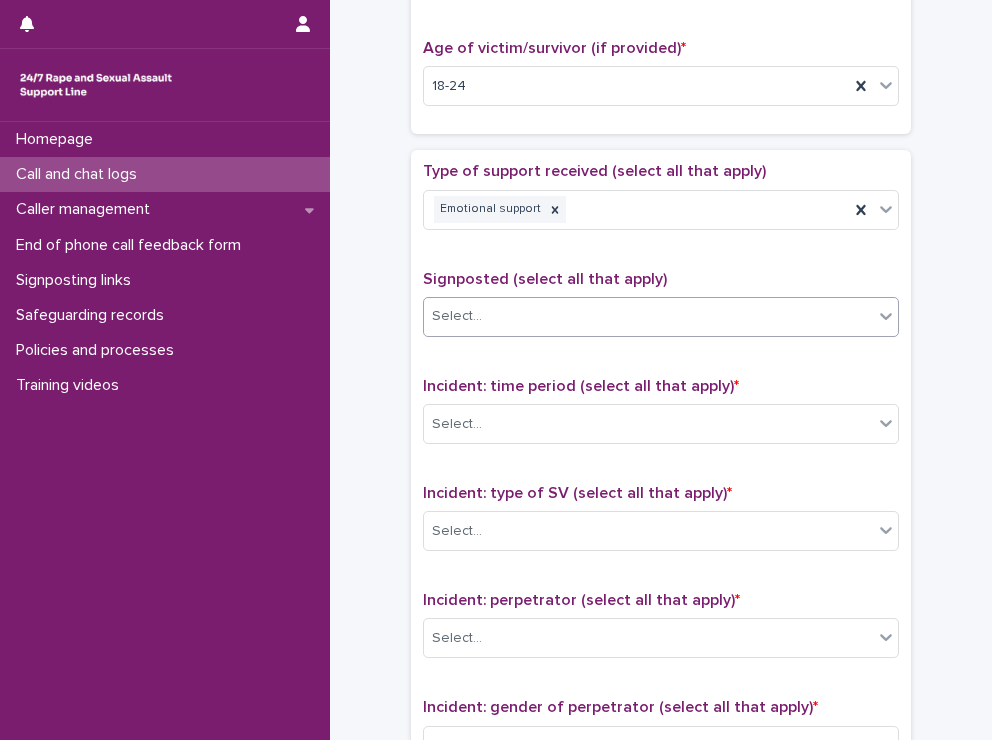 click on "Select..." at bounding box center [648, 316] 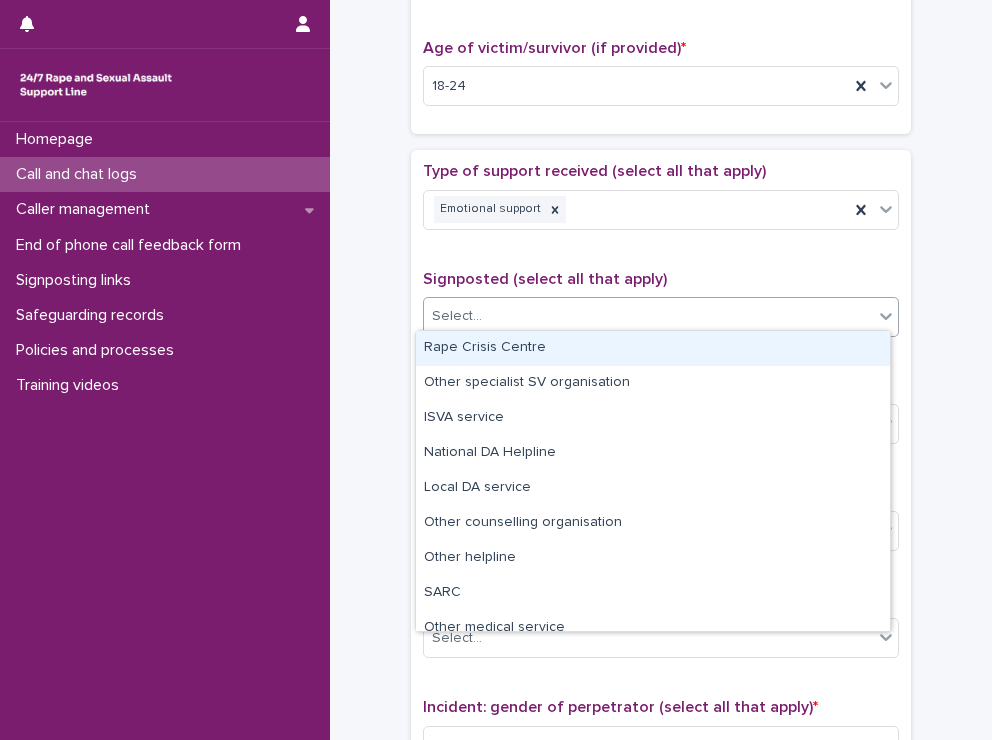 click on "Rape Crisis Centre" at bounding box center [653, 348] 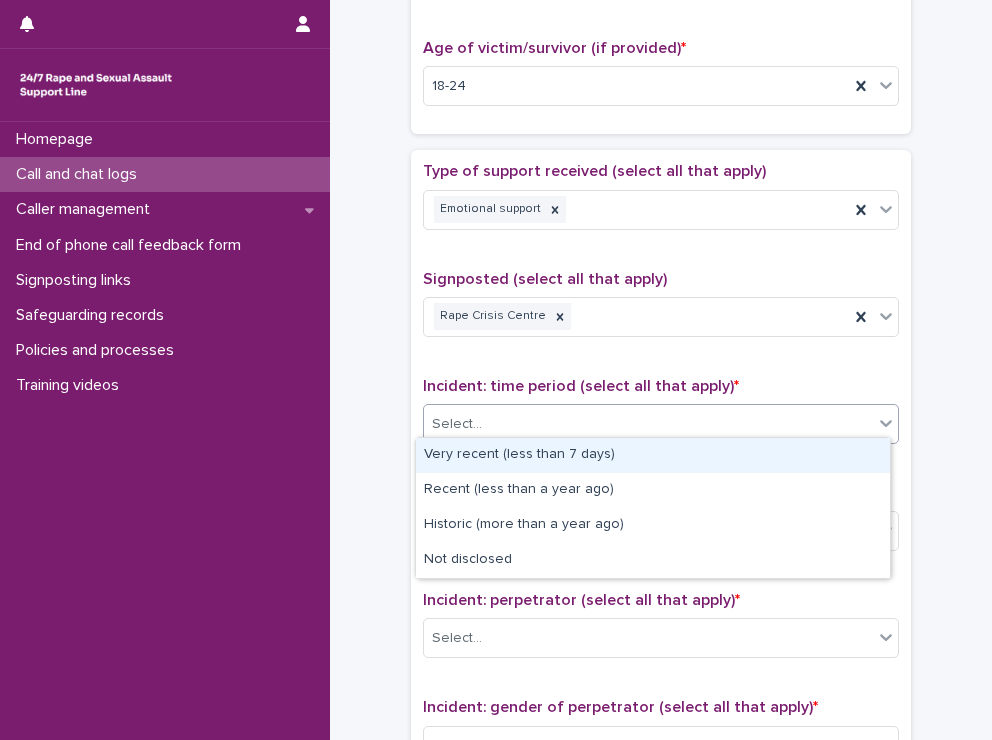 click on "Select..." at bounding box center (648, 424) 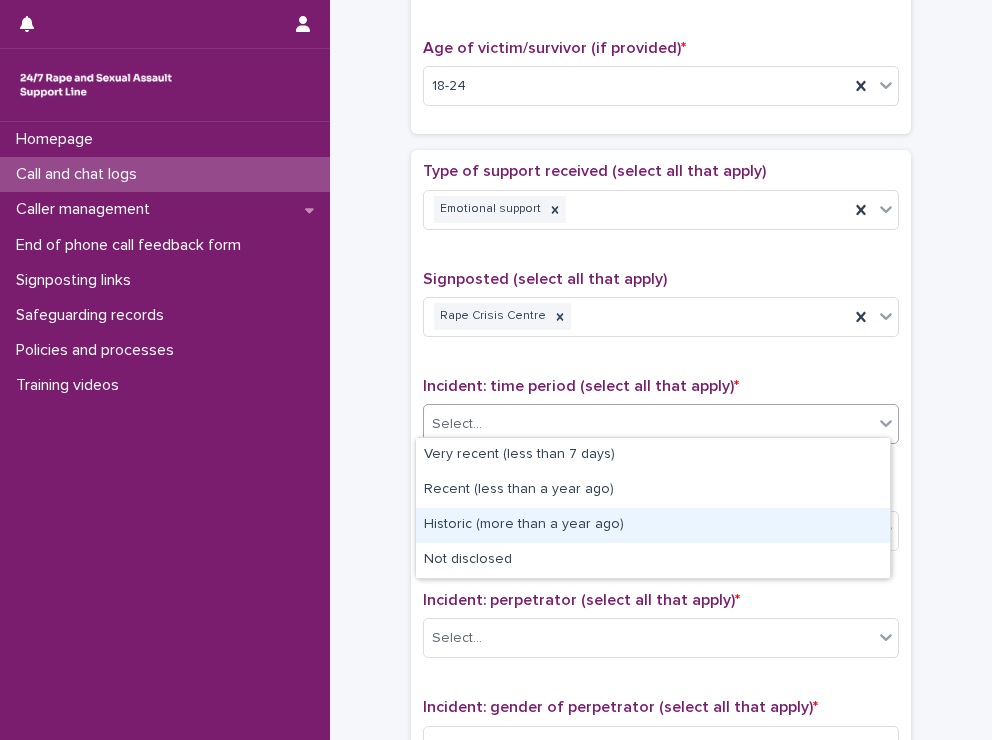click on "Historic (more than a year ago)" at bounding box center [653, 525] 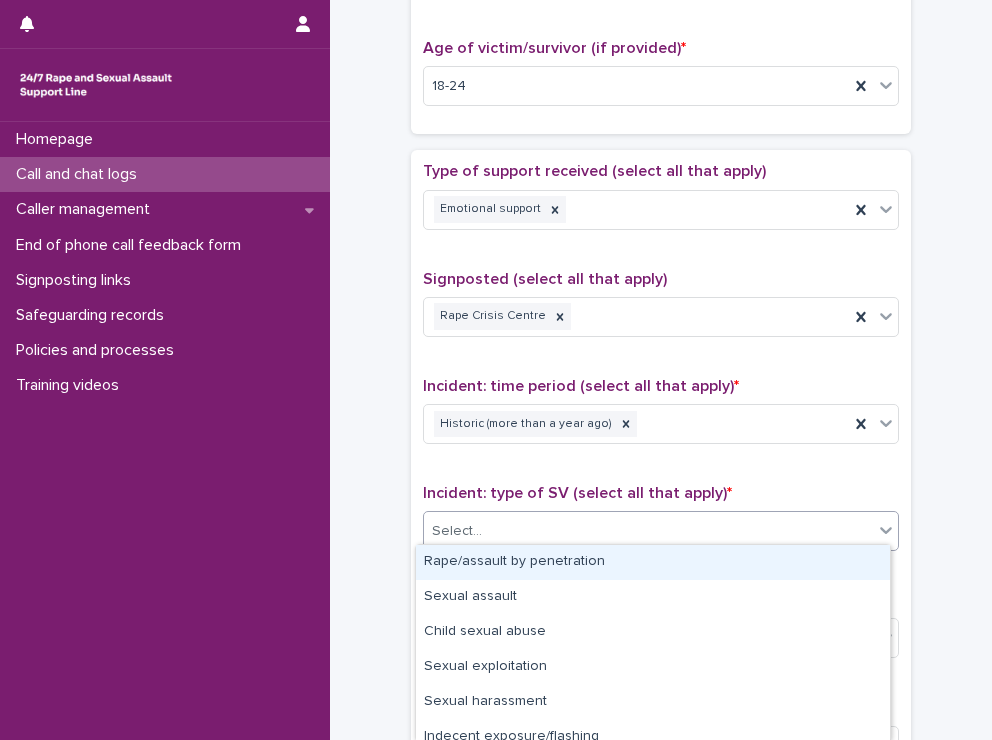 click on "Select..." at bounding box center [648, 531] 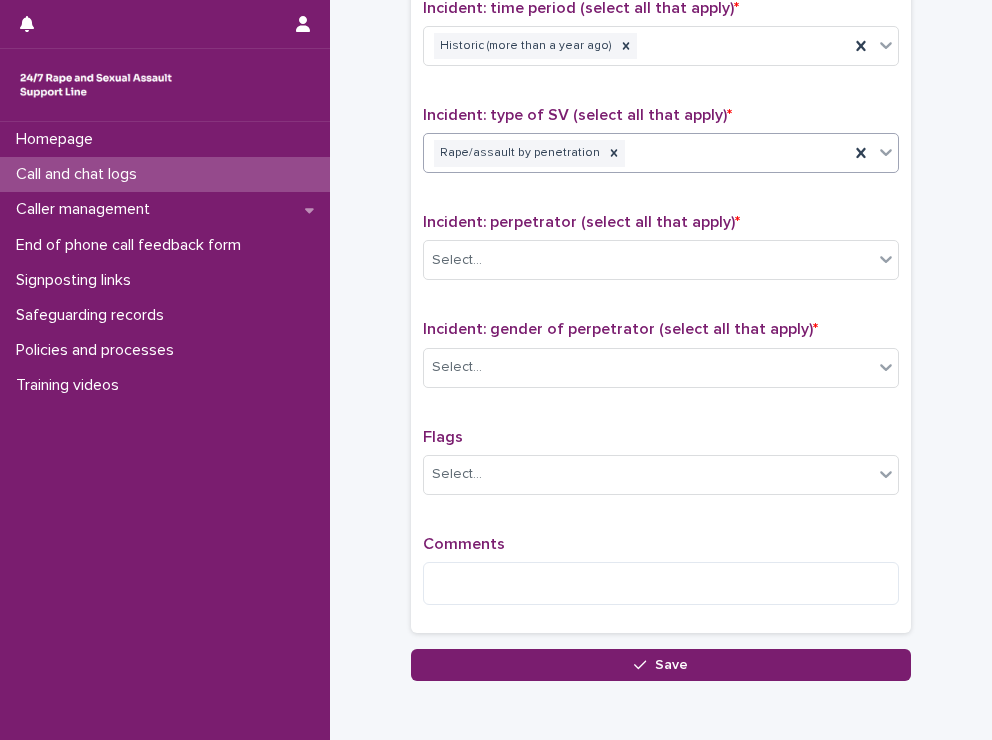 scroll, scrollTop: 1380, scrollLeft: 0, axis: vertical 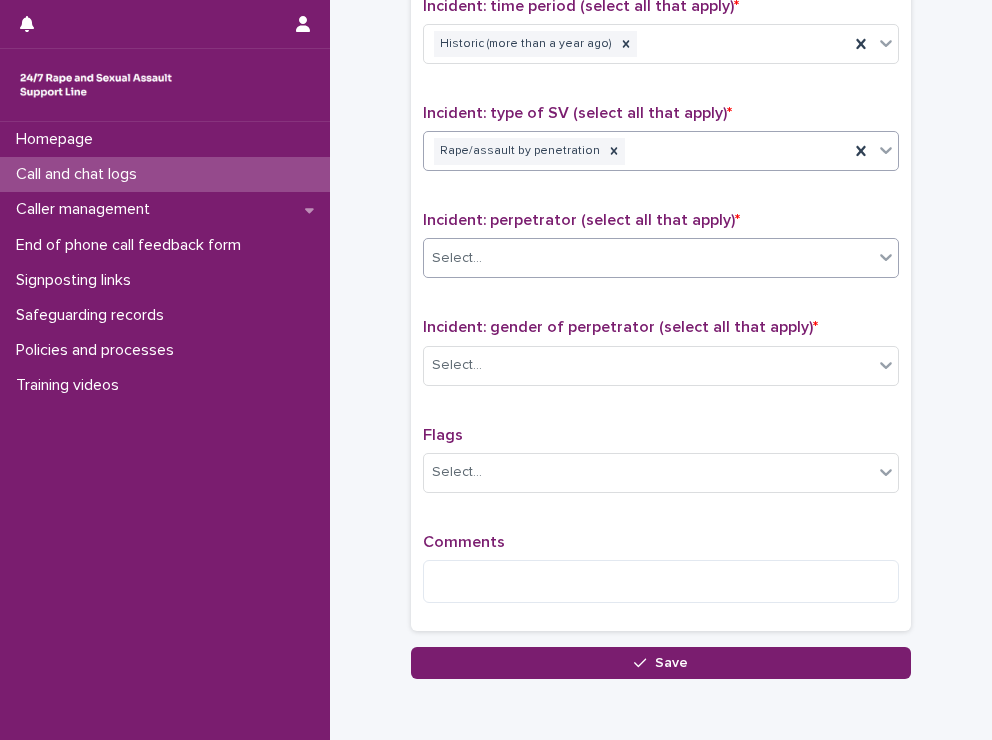 click on "Select..." at bounding box center (457, 258) 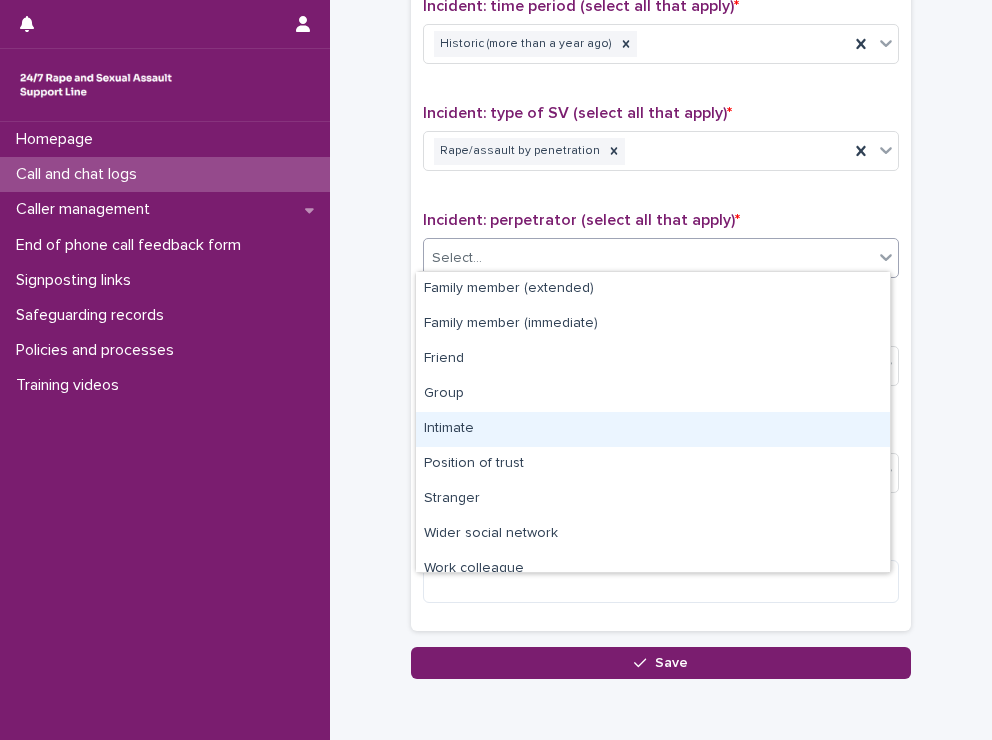 click on "Intimate" at bounding box center (653, 429) 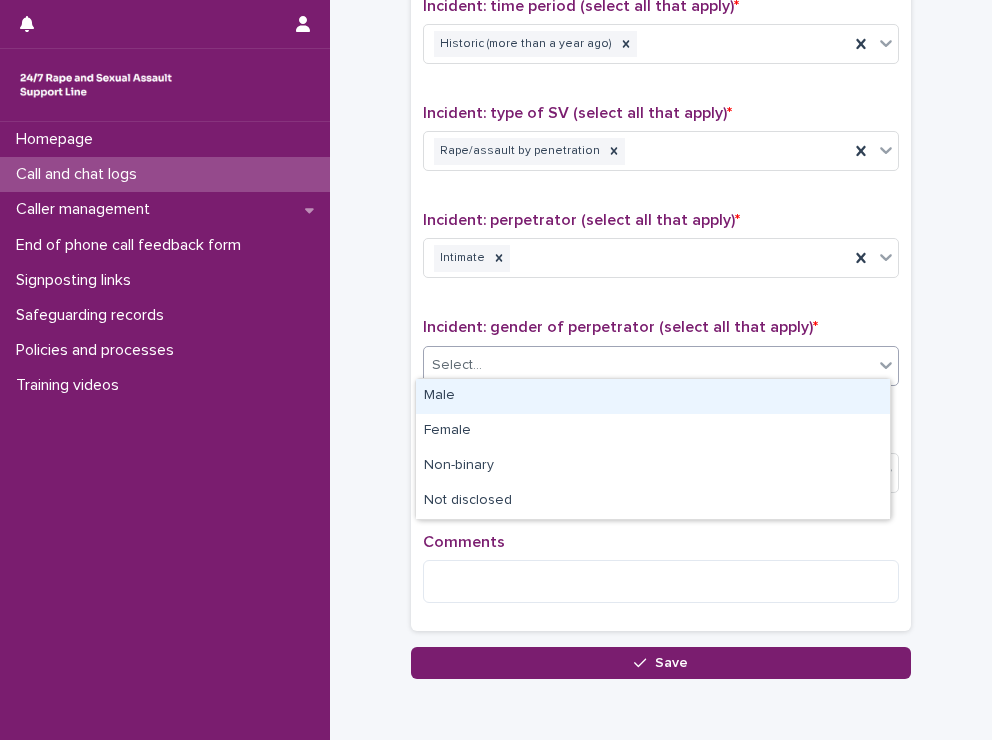 drag, startPoint x: 544, startPoint y: 340, endPoint x: 506, endPoint y: 401, distance: 71.867935 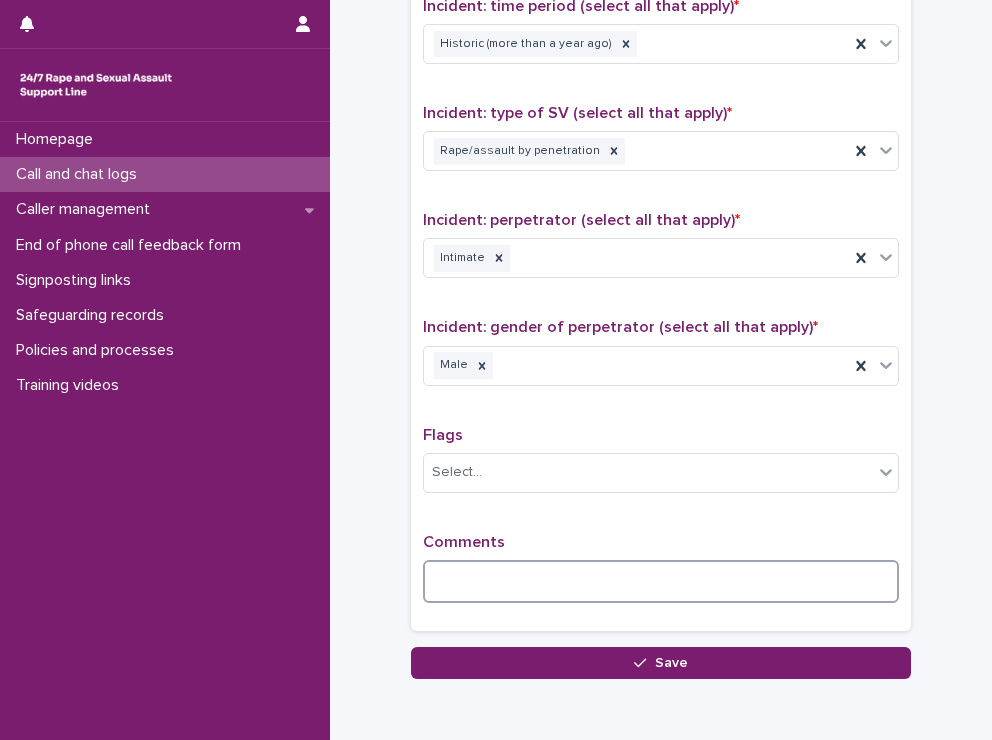 click at bounding box center (661, 581) 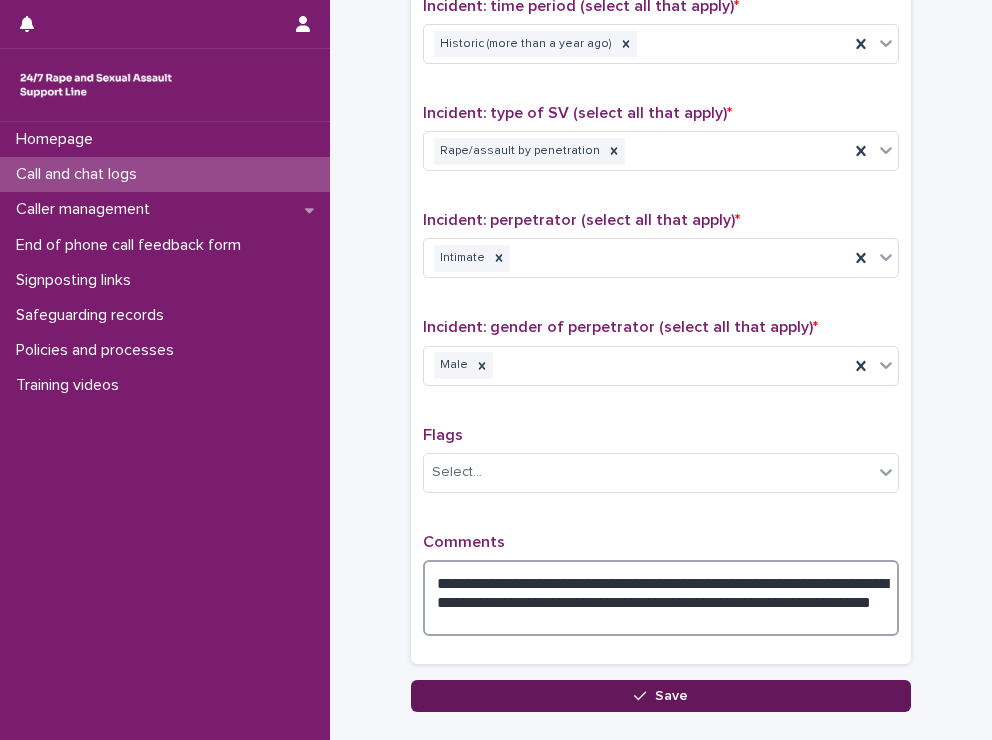 type on "**********" 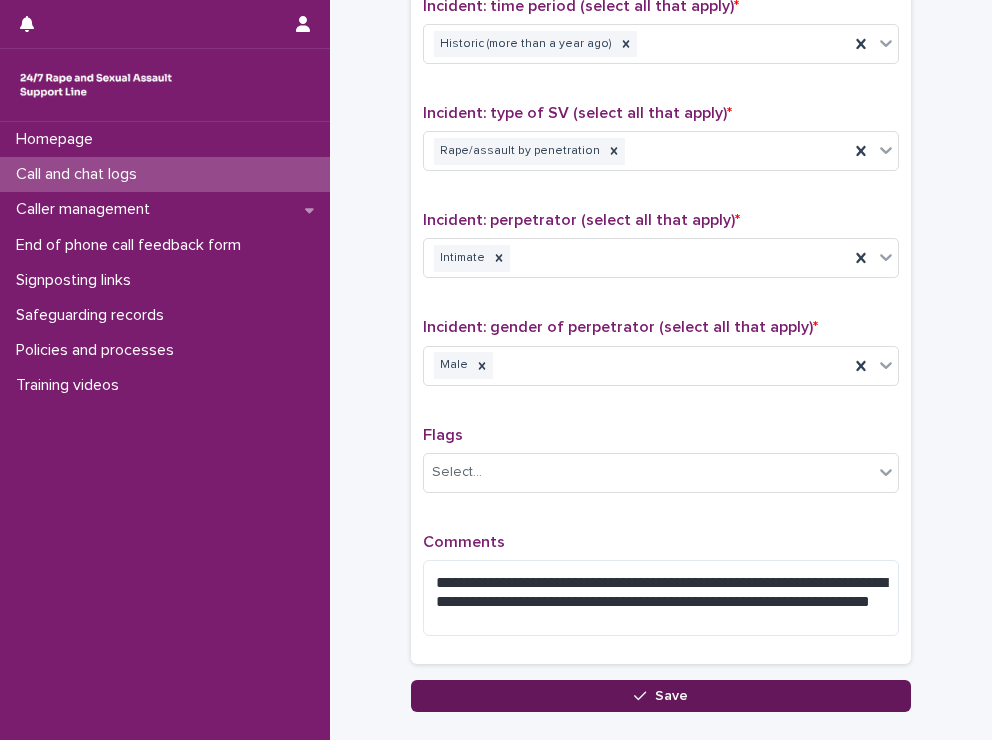 click on "Save" at bounding box center [661, 696] 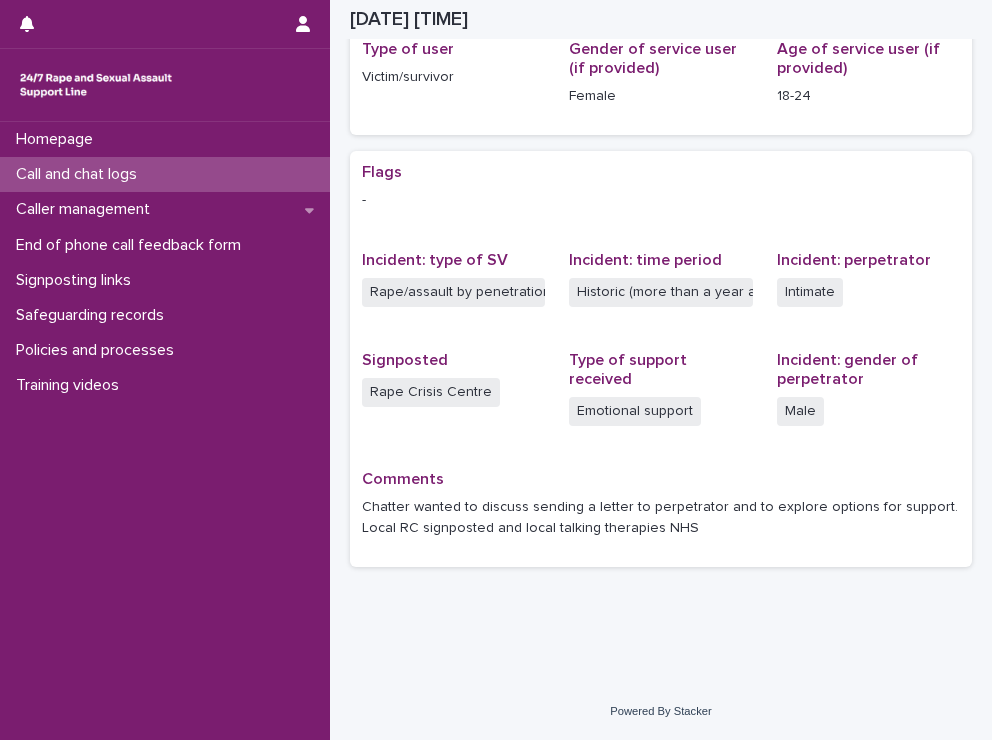 scroll, scrollTop: 303, scrollLeft: 0, axis: vertical 